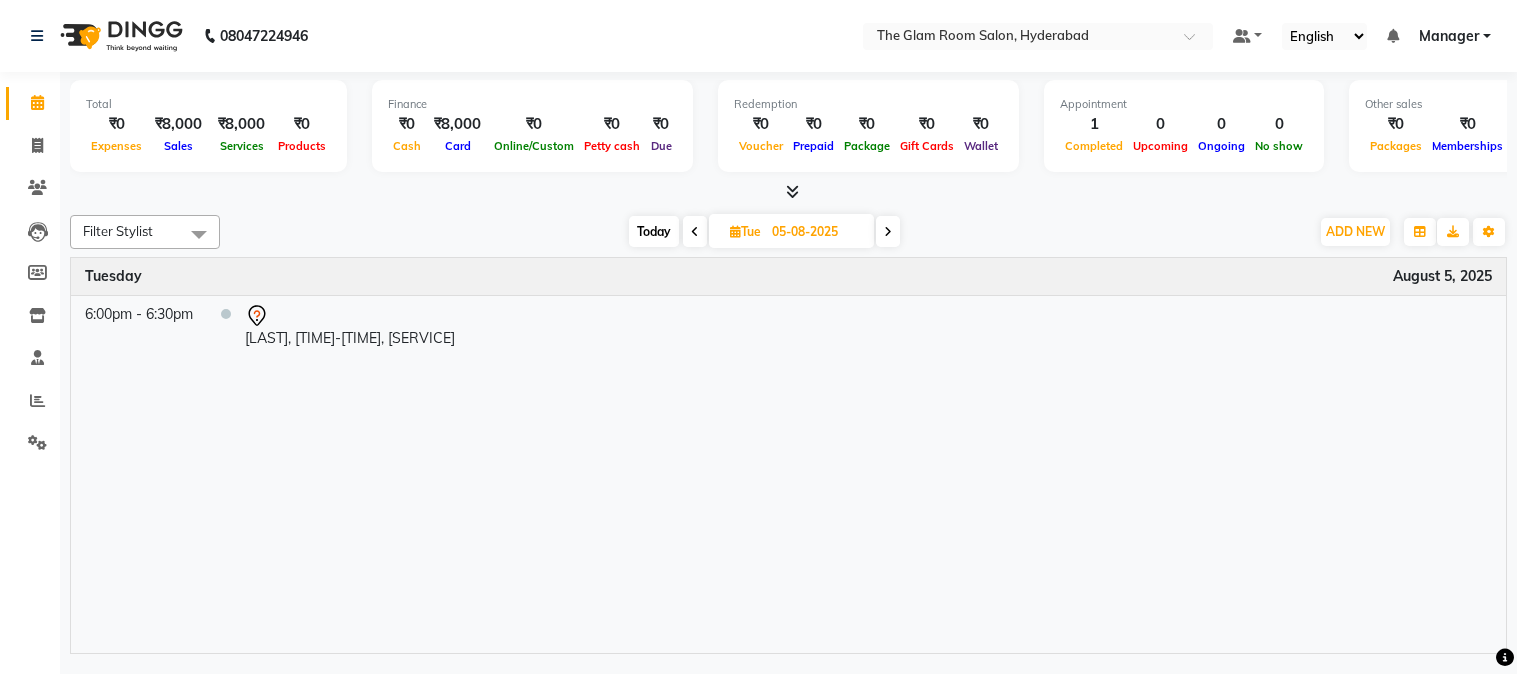 scroll, scrollTop: 0, scrollLeft: 0, axis: both 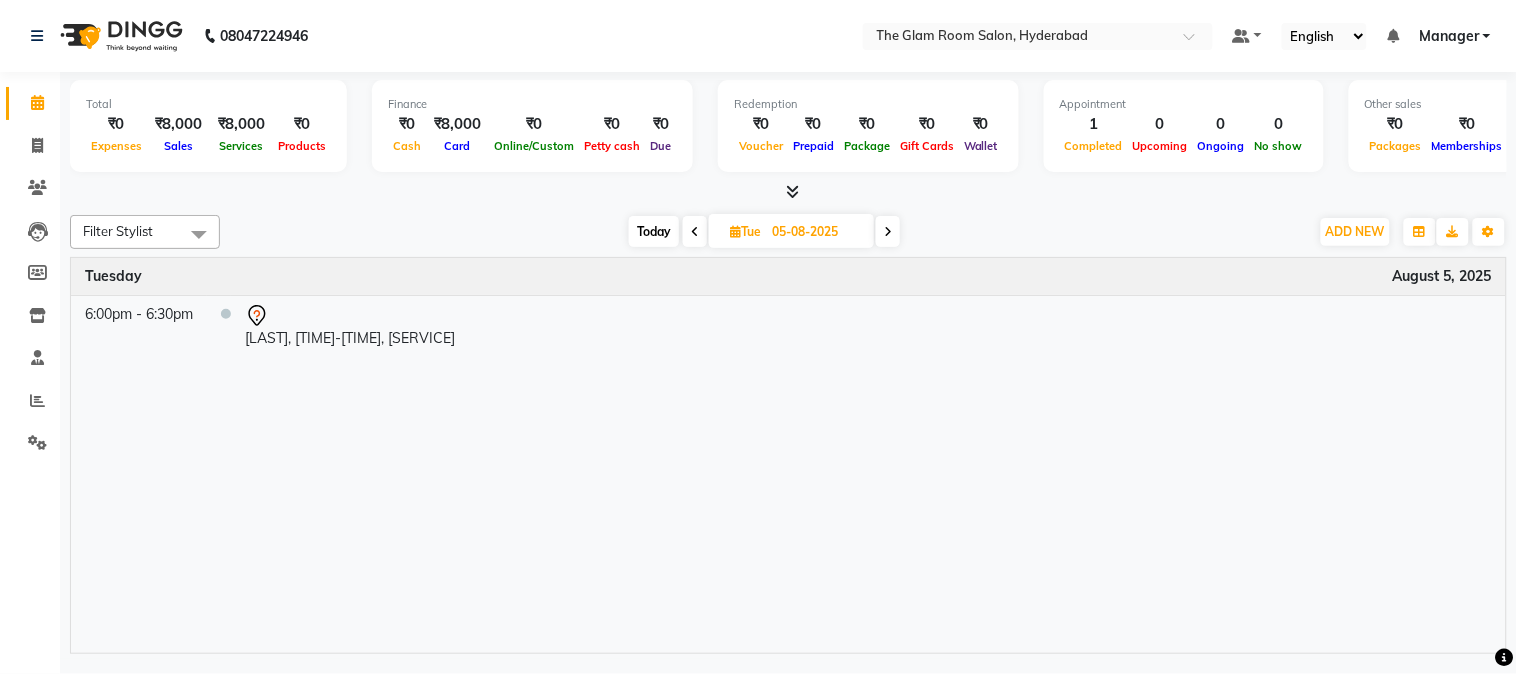 click at bounding box center (888, 232) 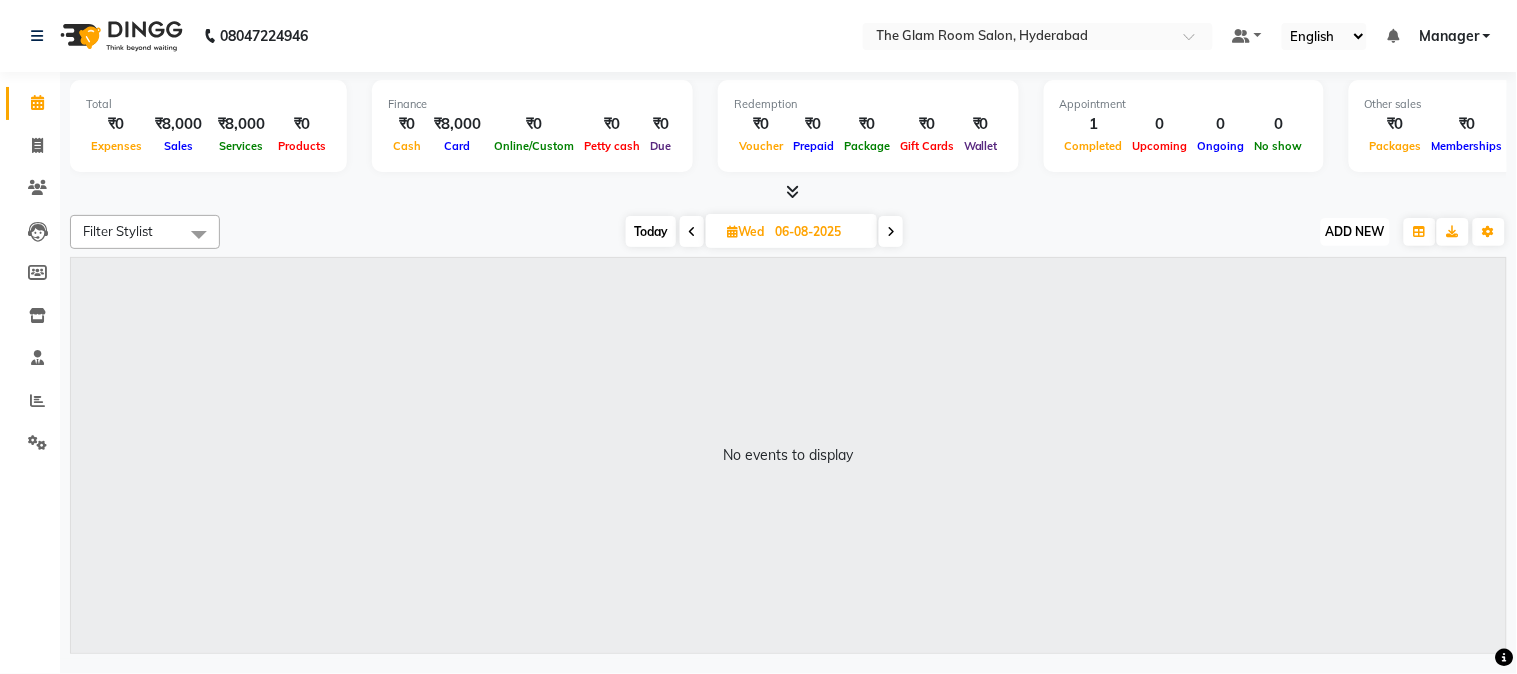 click on "ADD NEW" at bounding box center [1355, 231] 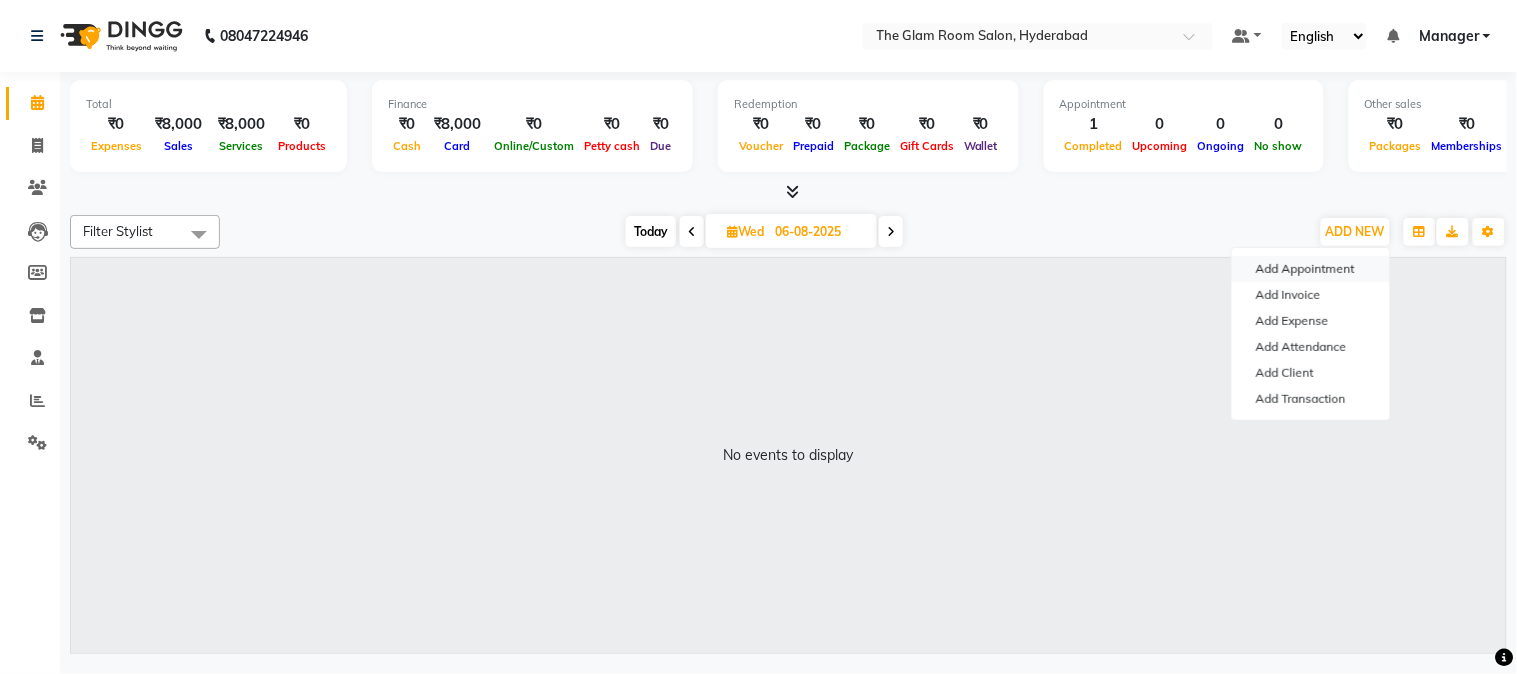click on "Add Appointment" at bounding box center [1311, 269] 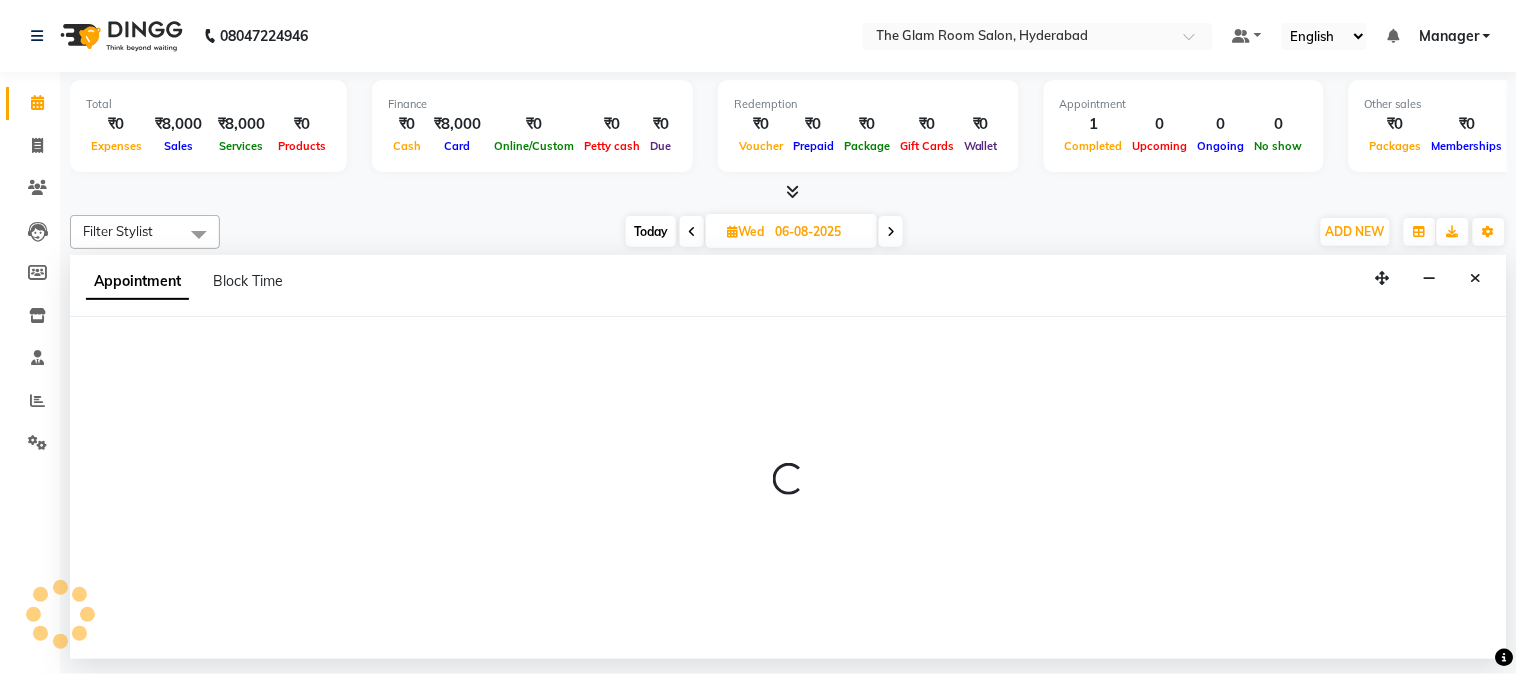 select on "540" 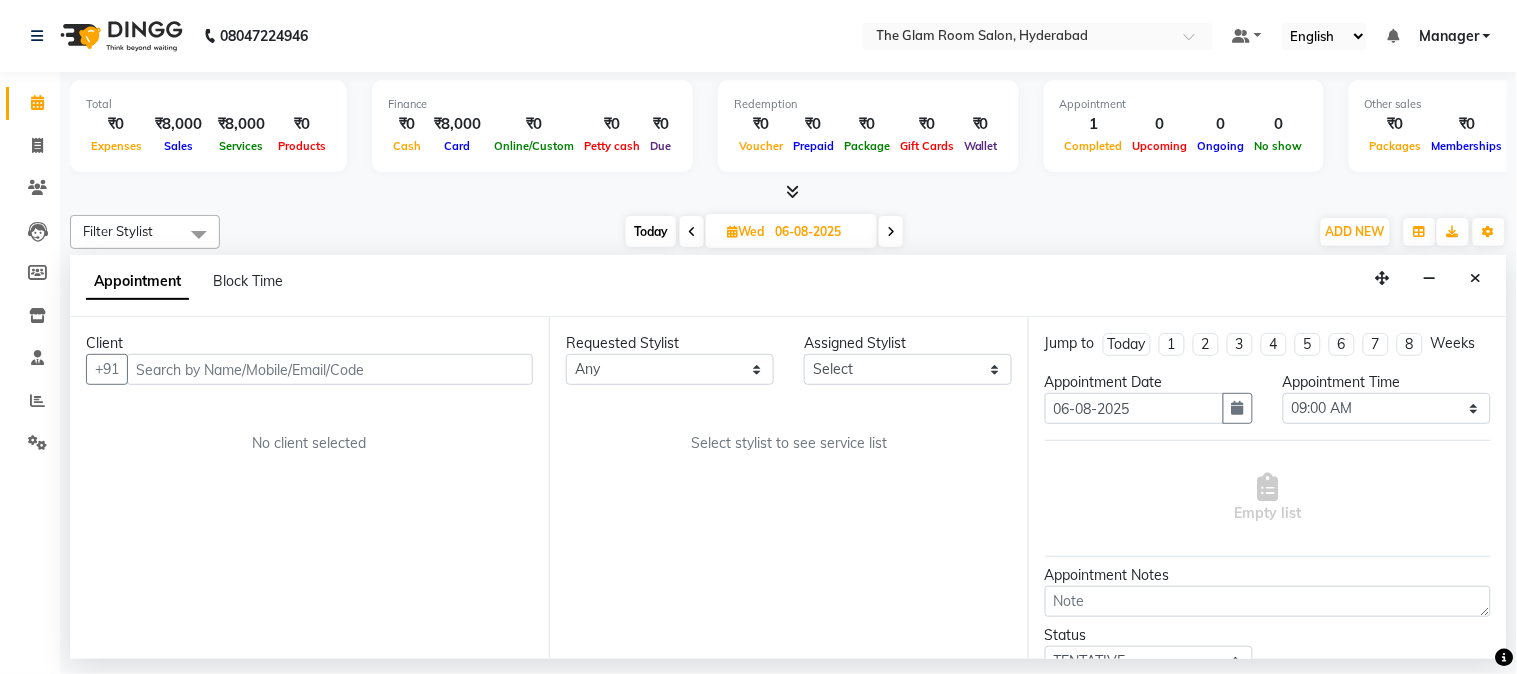 click at bounding box center (330, 369) 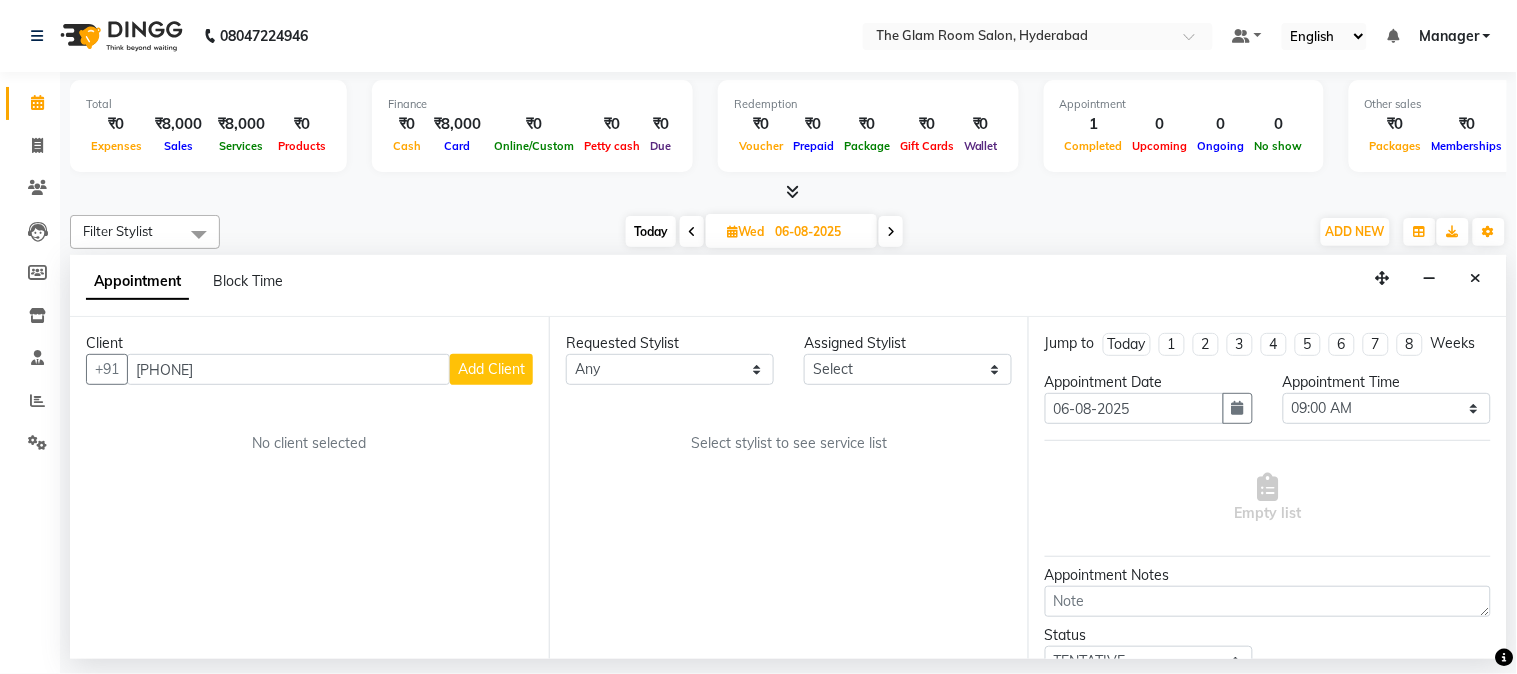 type on "[PHONE]" 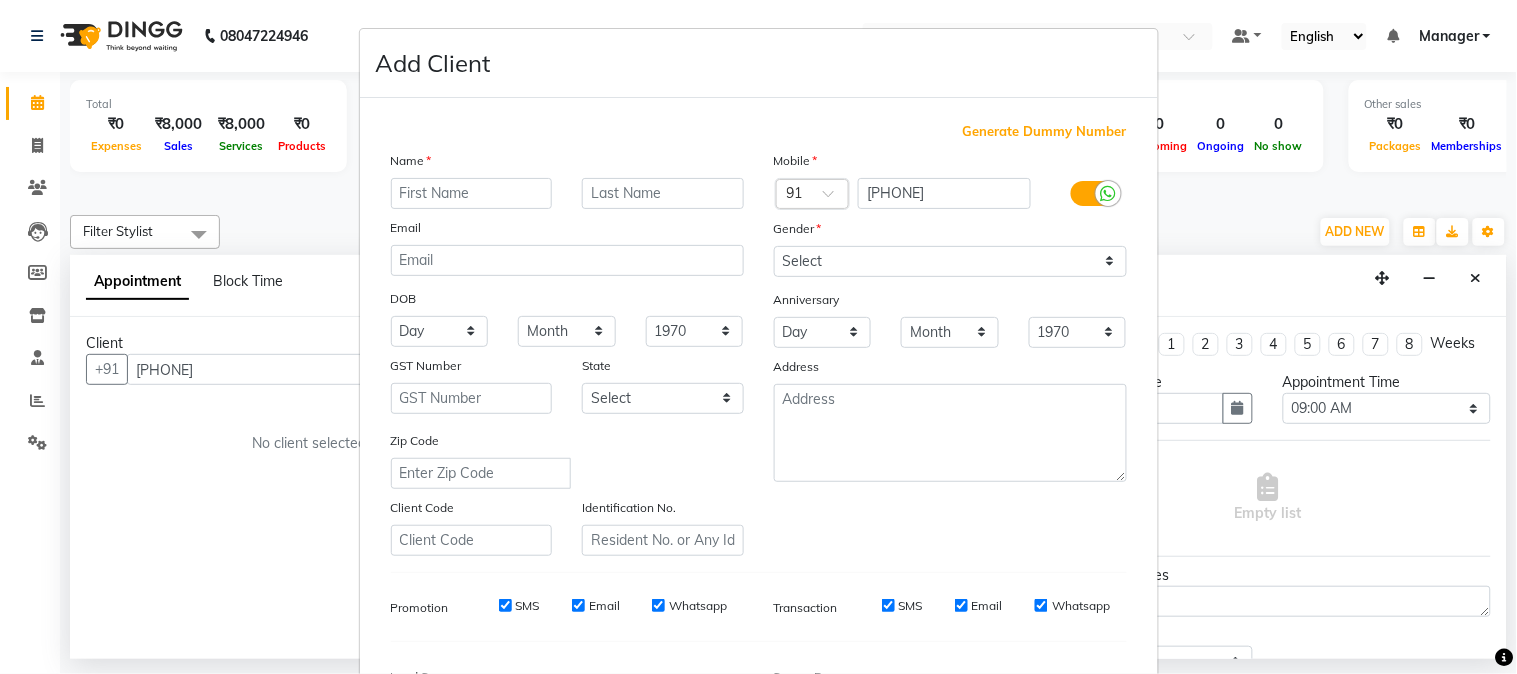 click at bounding box center [472, 193] 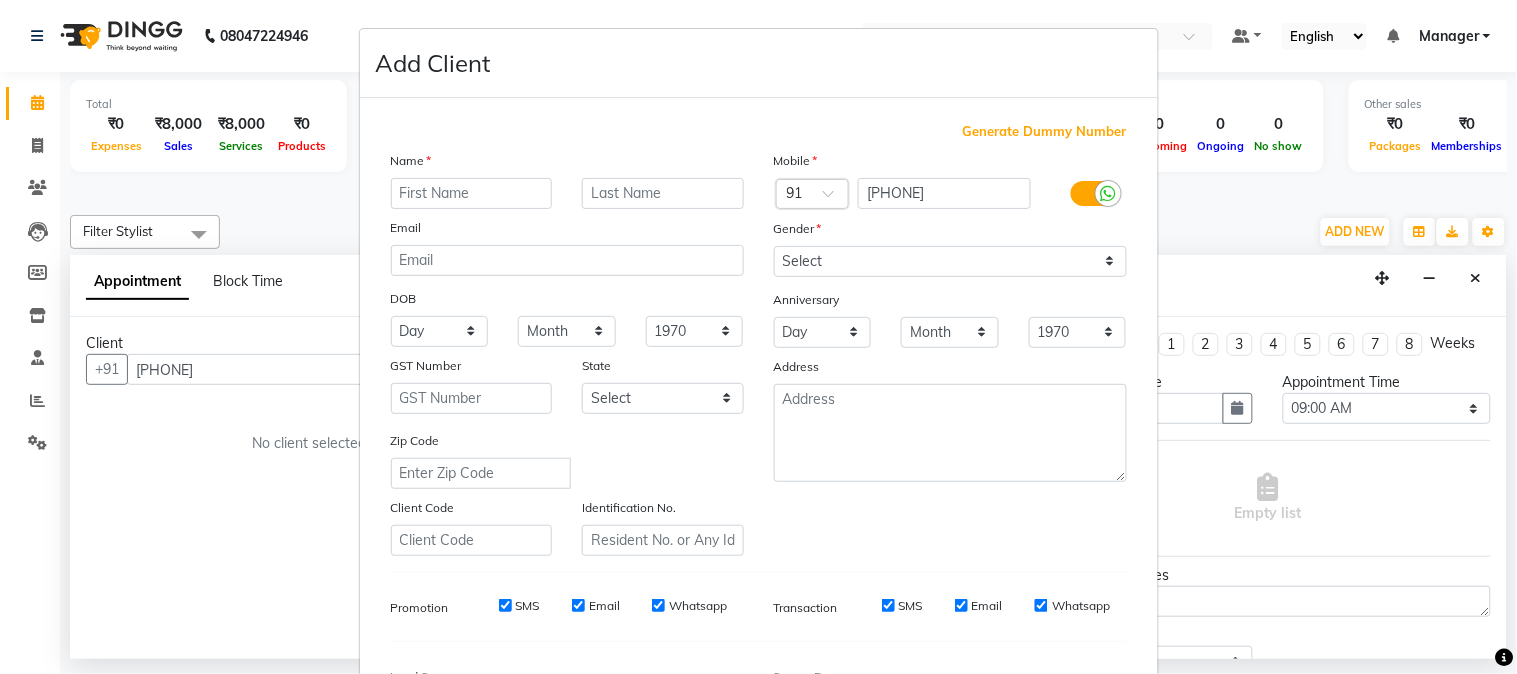 click at bounding box center (472, 193) 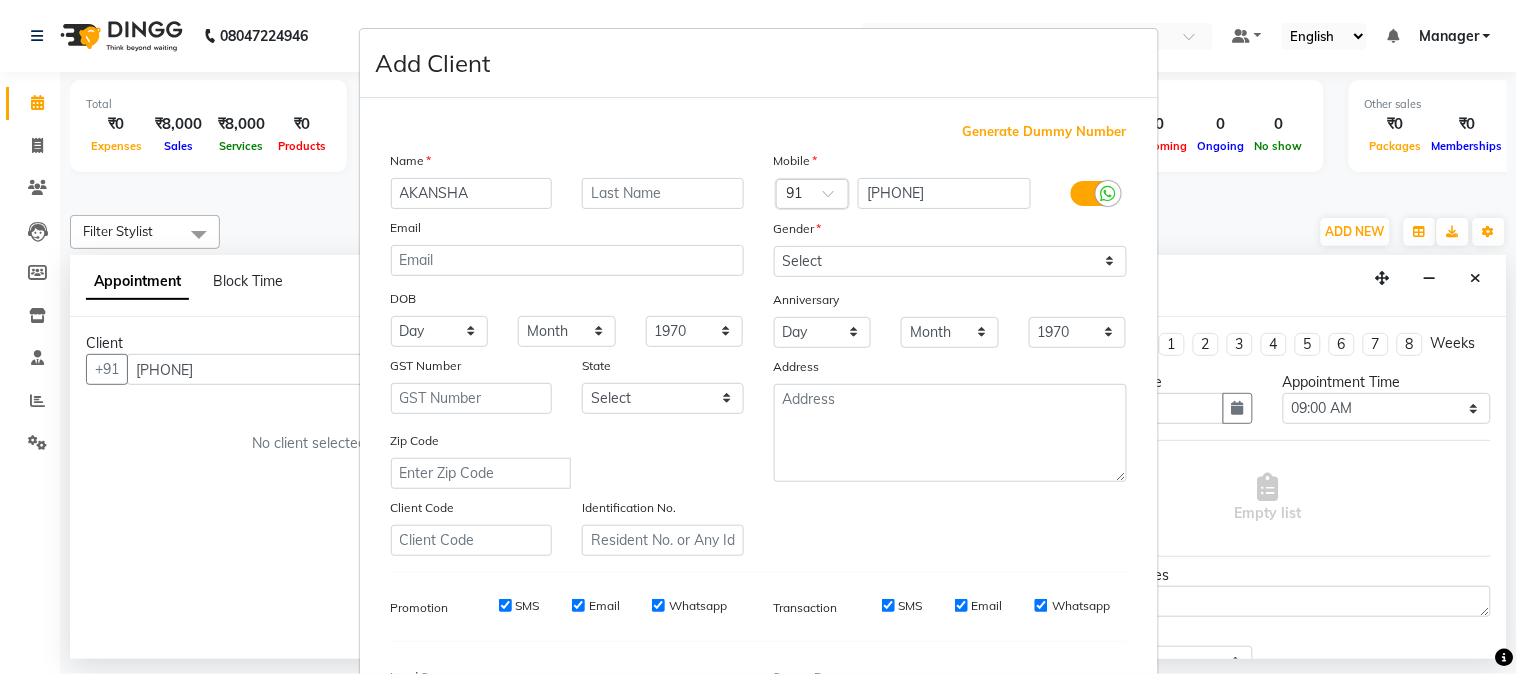 type on "AKANSHA" 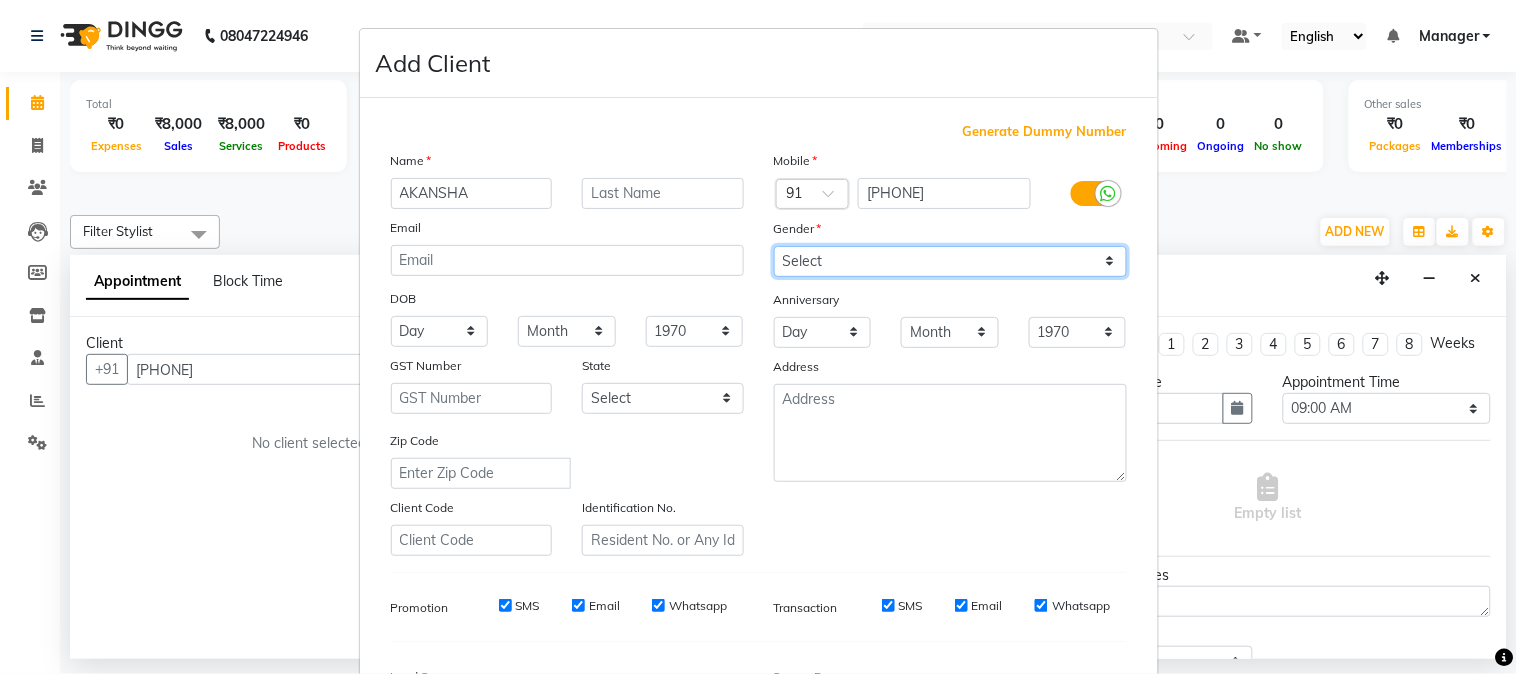 click on "Select Male Female Other Prefer Not To Say" at bounding box center (950, 261) 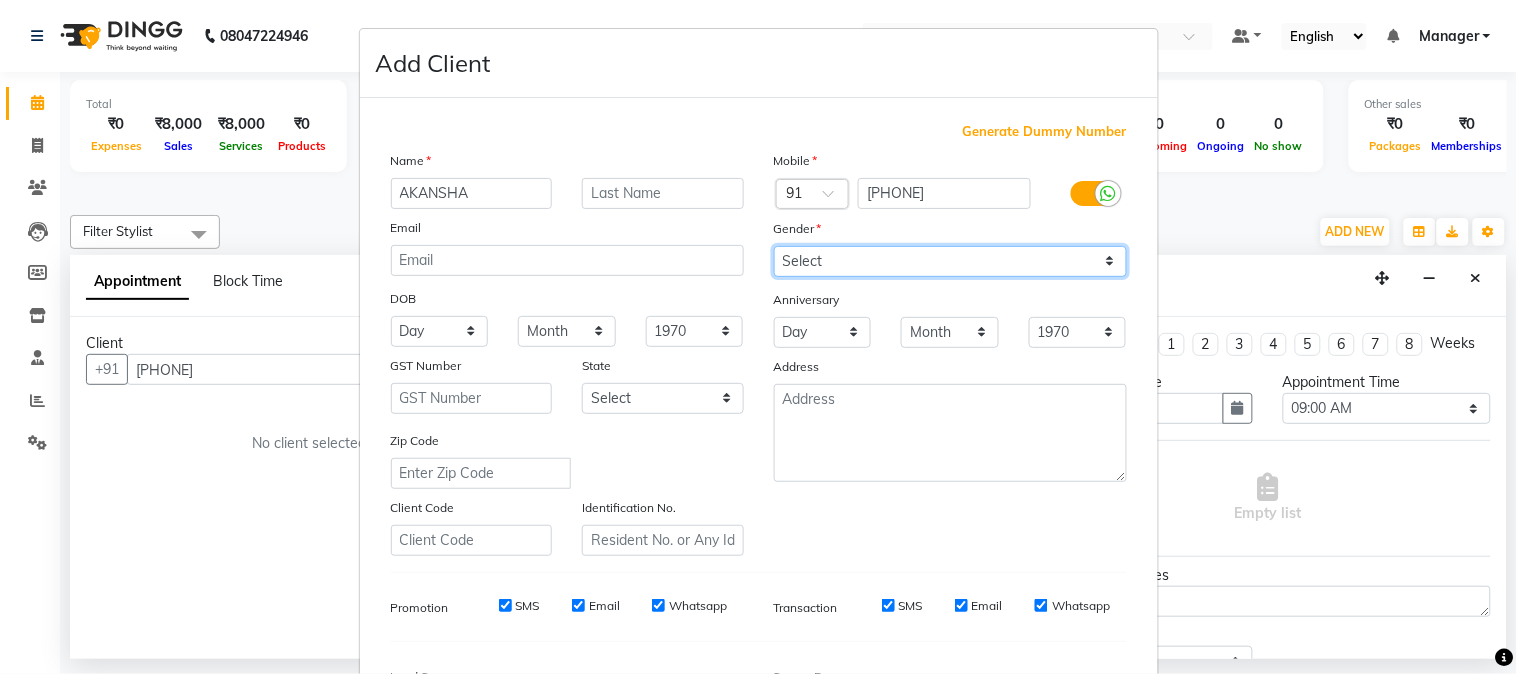 select on "female" 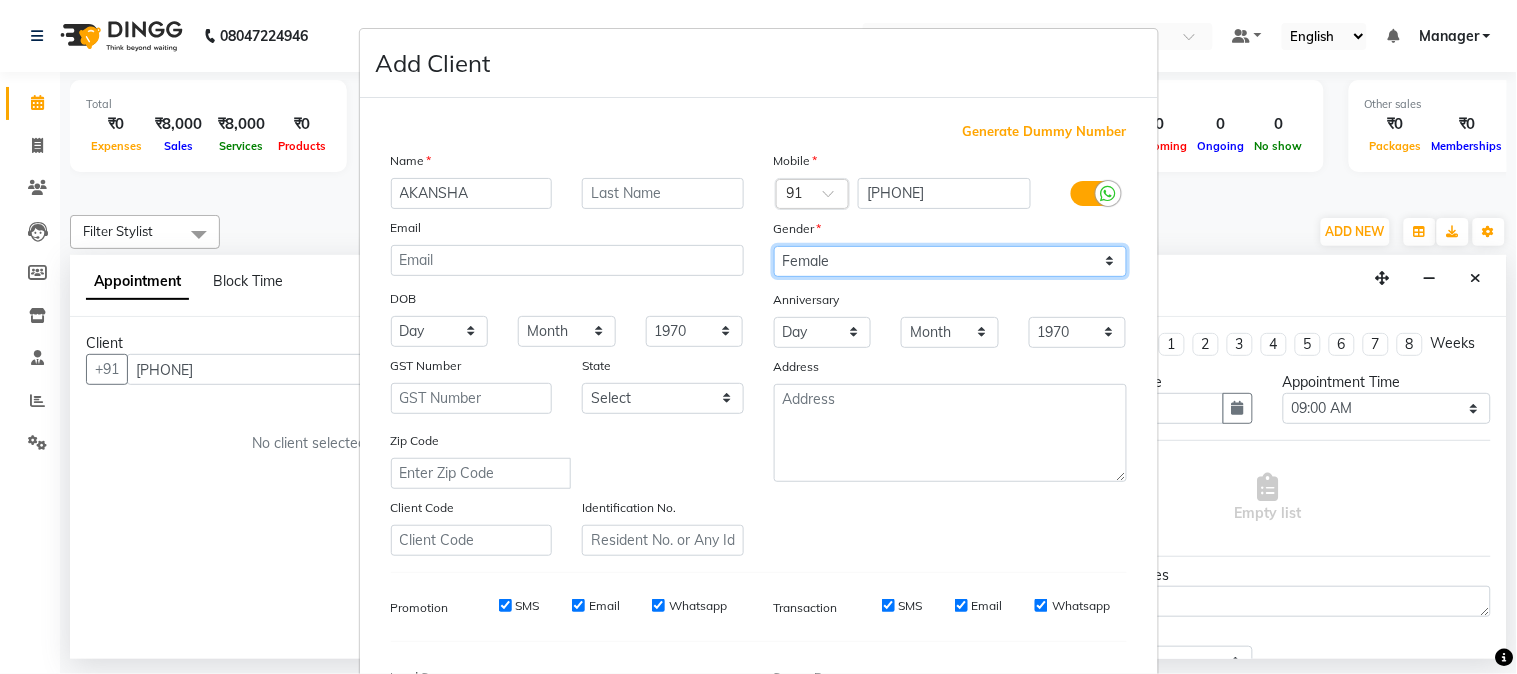 click on "Select Male Female Other Prefer Not To Say" at bounding box center (950, 261) 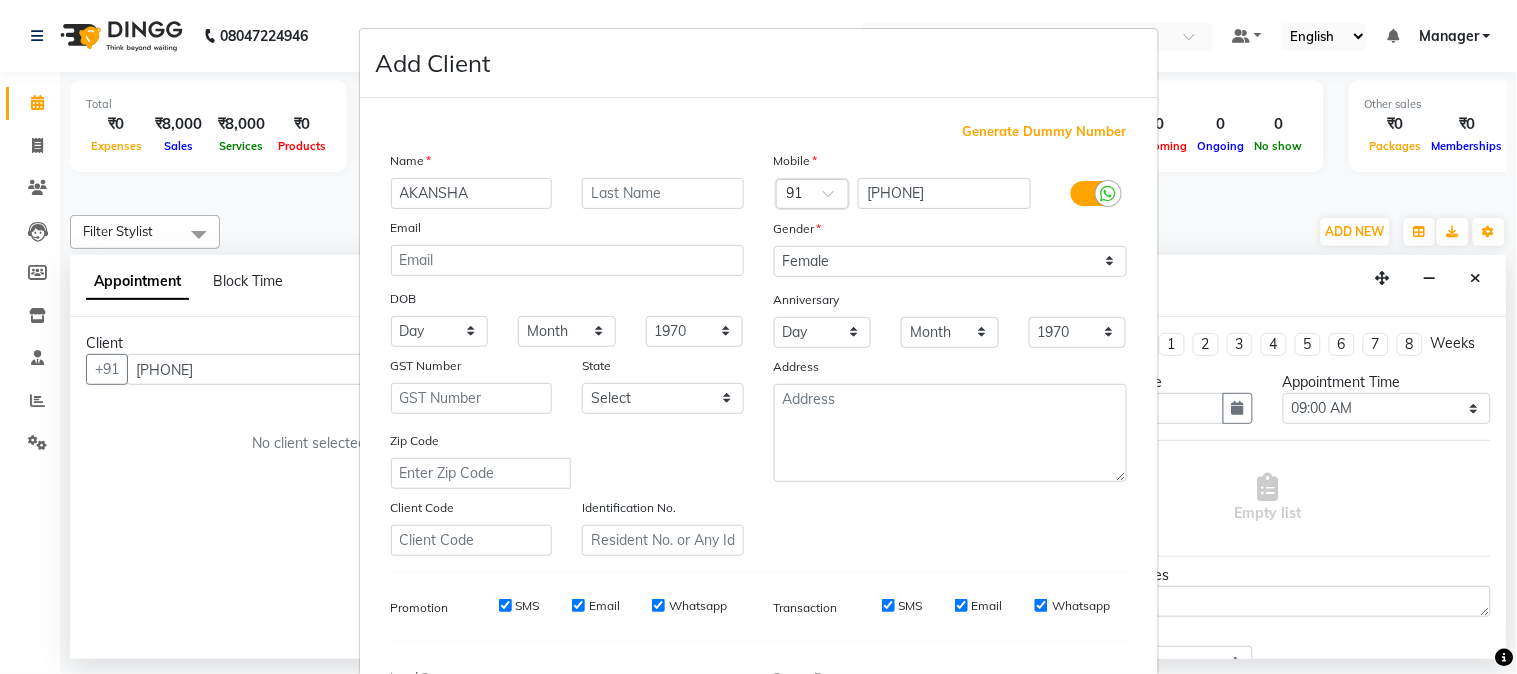 scroll, scrollTop: 250, scrollLeft: 0, axis: vertical 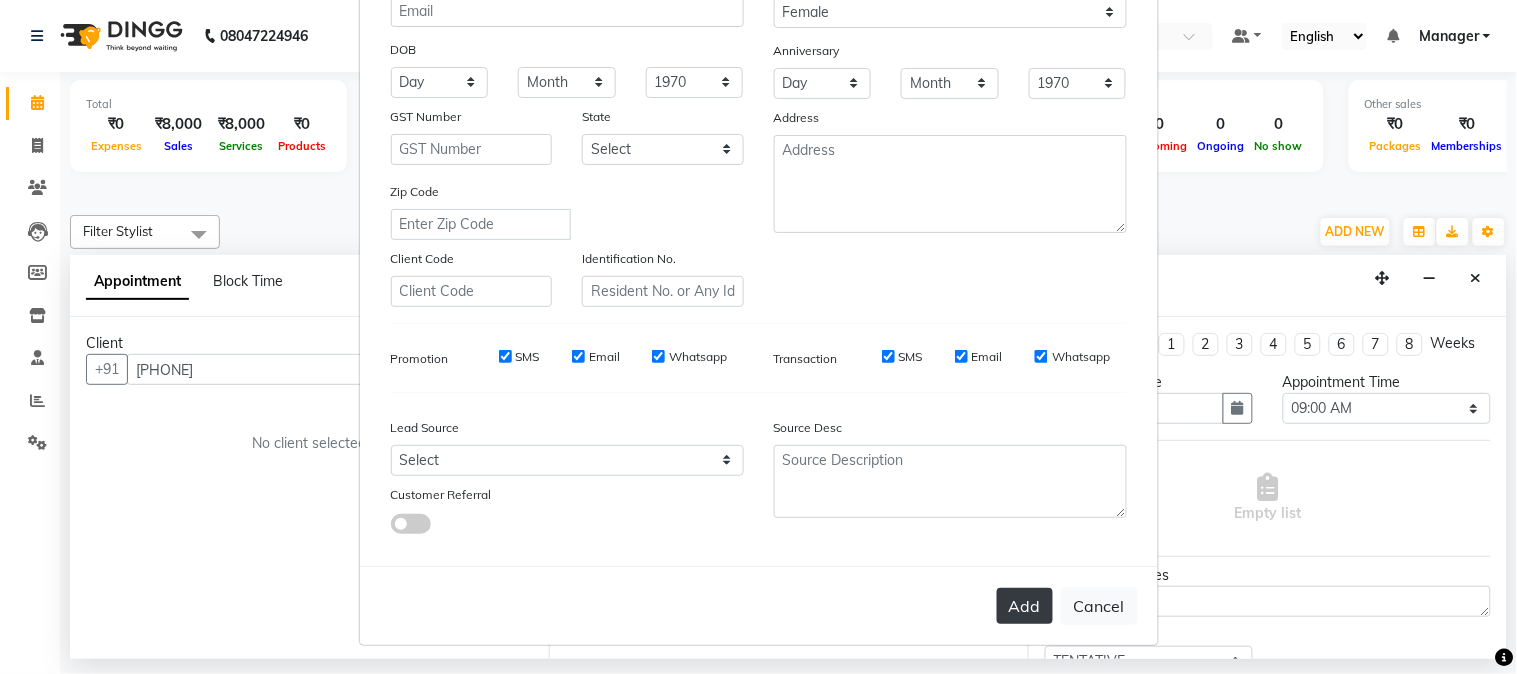 click on "Add" at bounding box center (1025, 606) 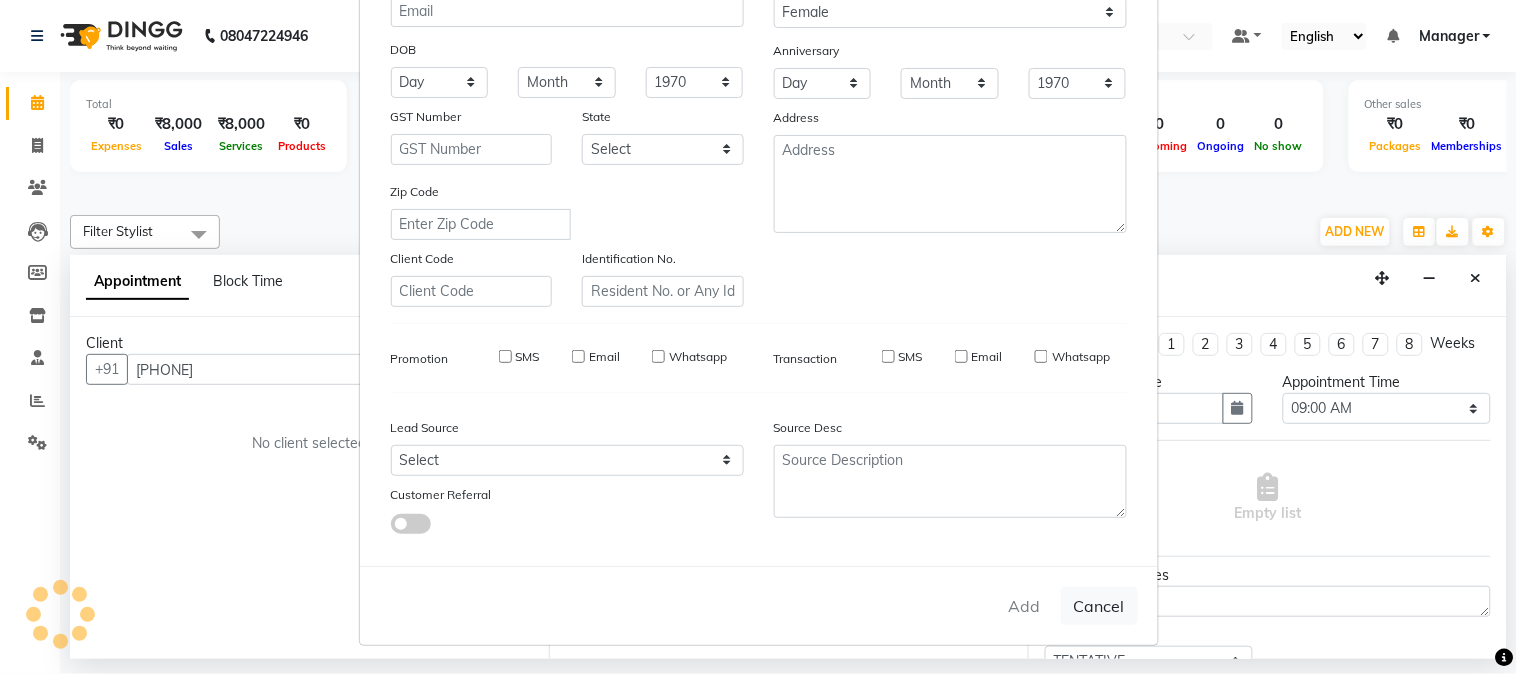 type 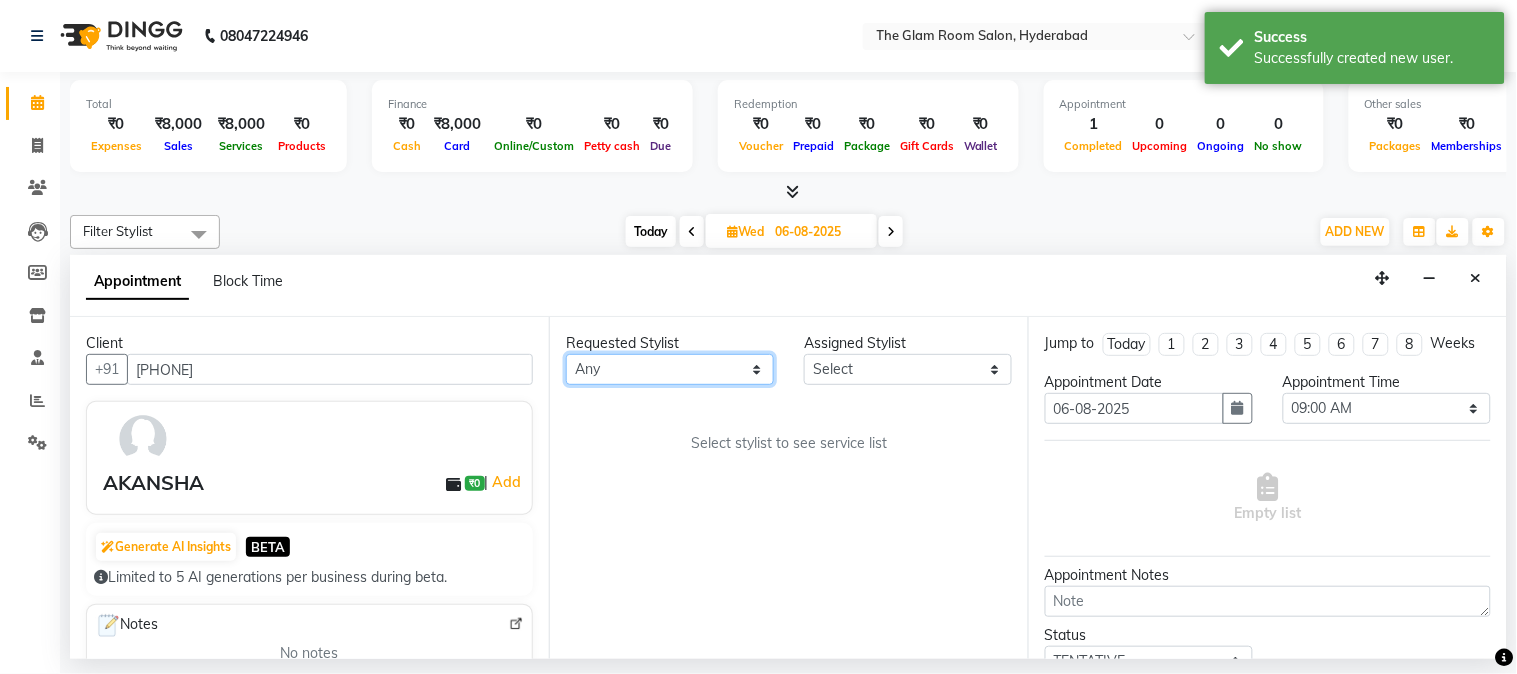 click on "Any [LAST] [LAST] [LAST] [LAST] [LAST]" at bounding box center (670, 369) 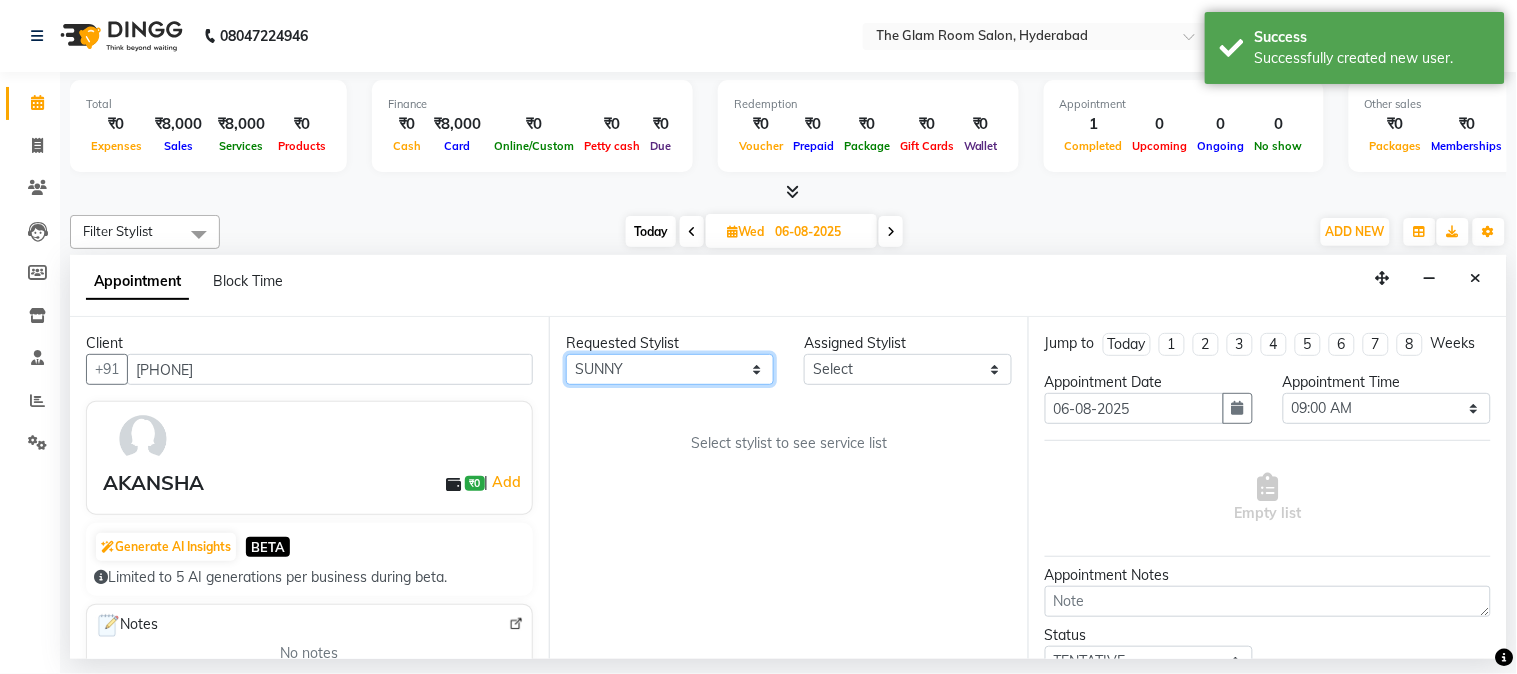 click on "Any [LAST] [LAST] [LAST] [LAST] [LAST]" at bounding box center (670, 369) 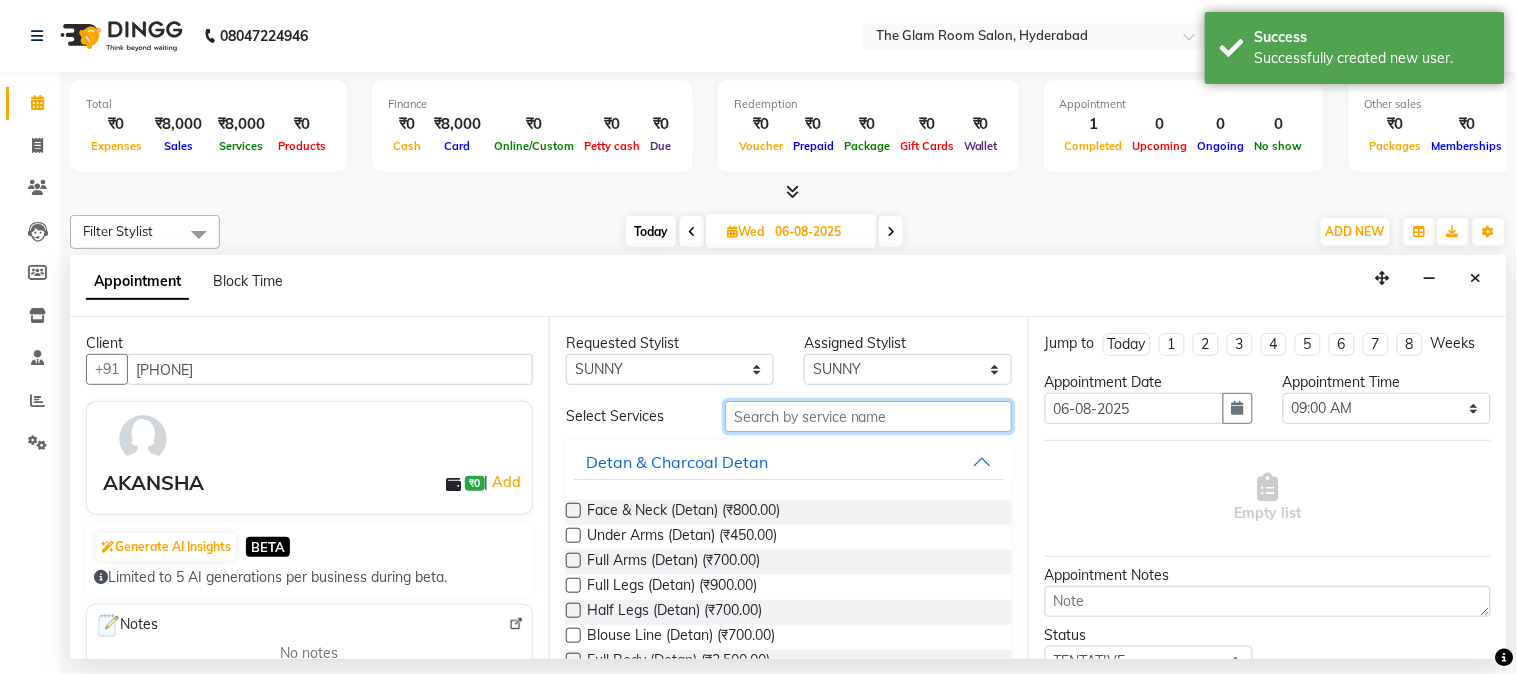 click at bounding box center (868, 416) 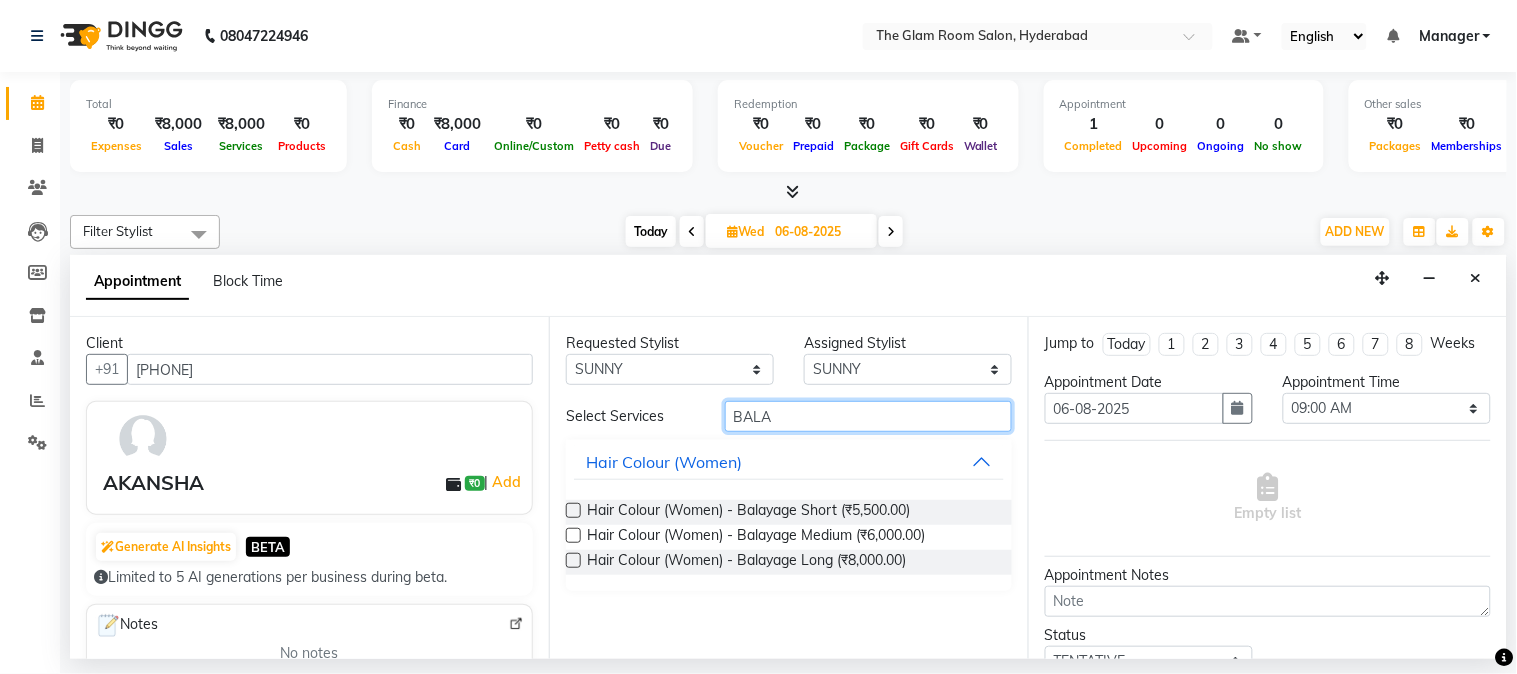 type on "BALA" 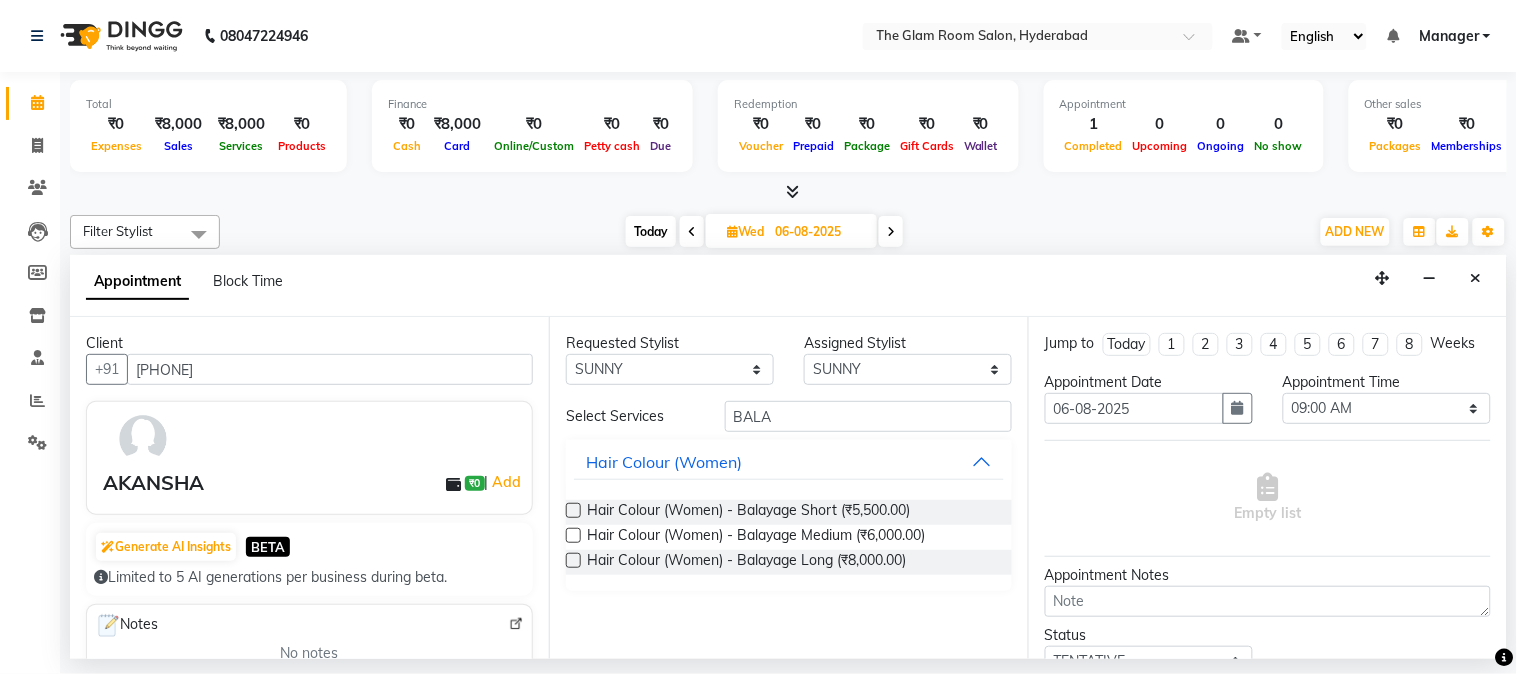 click at bounding box center [573, 510] 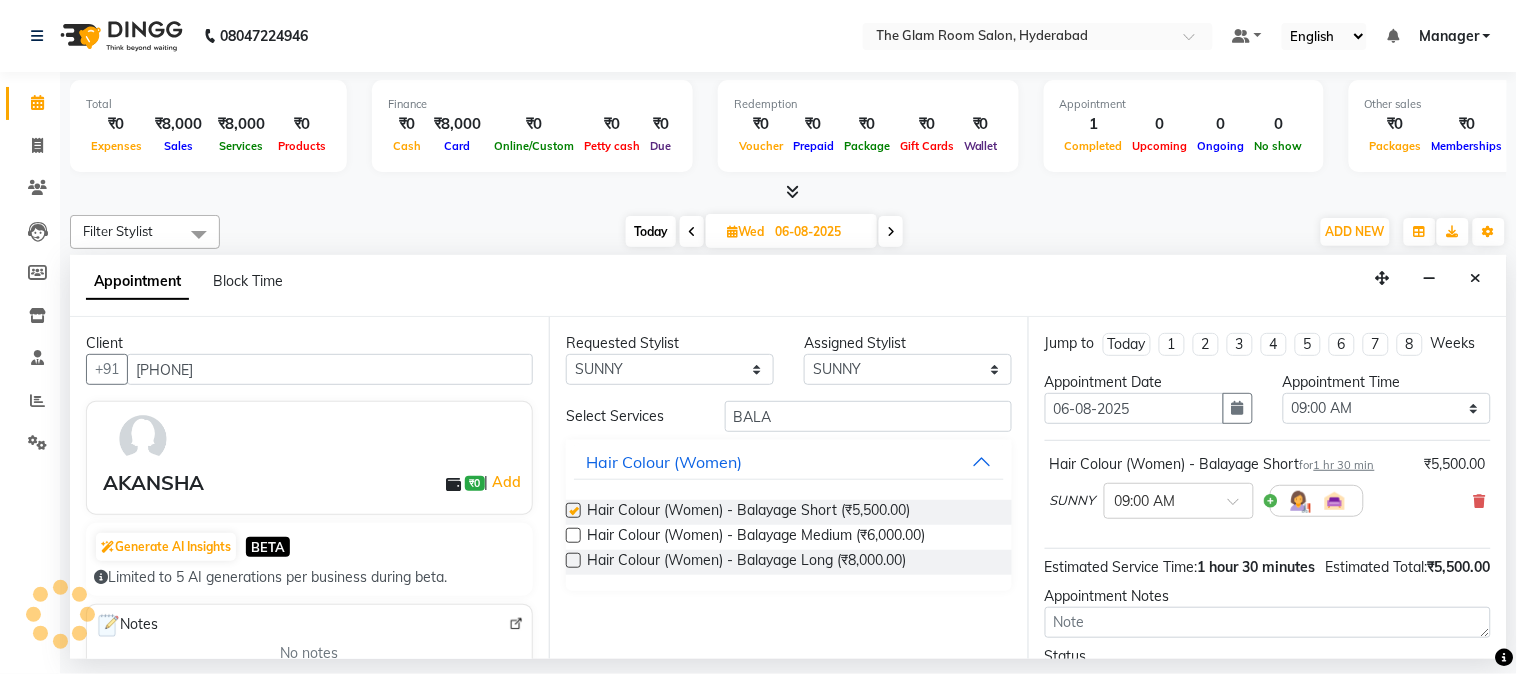 checkbox on "false" 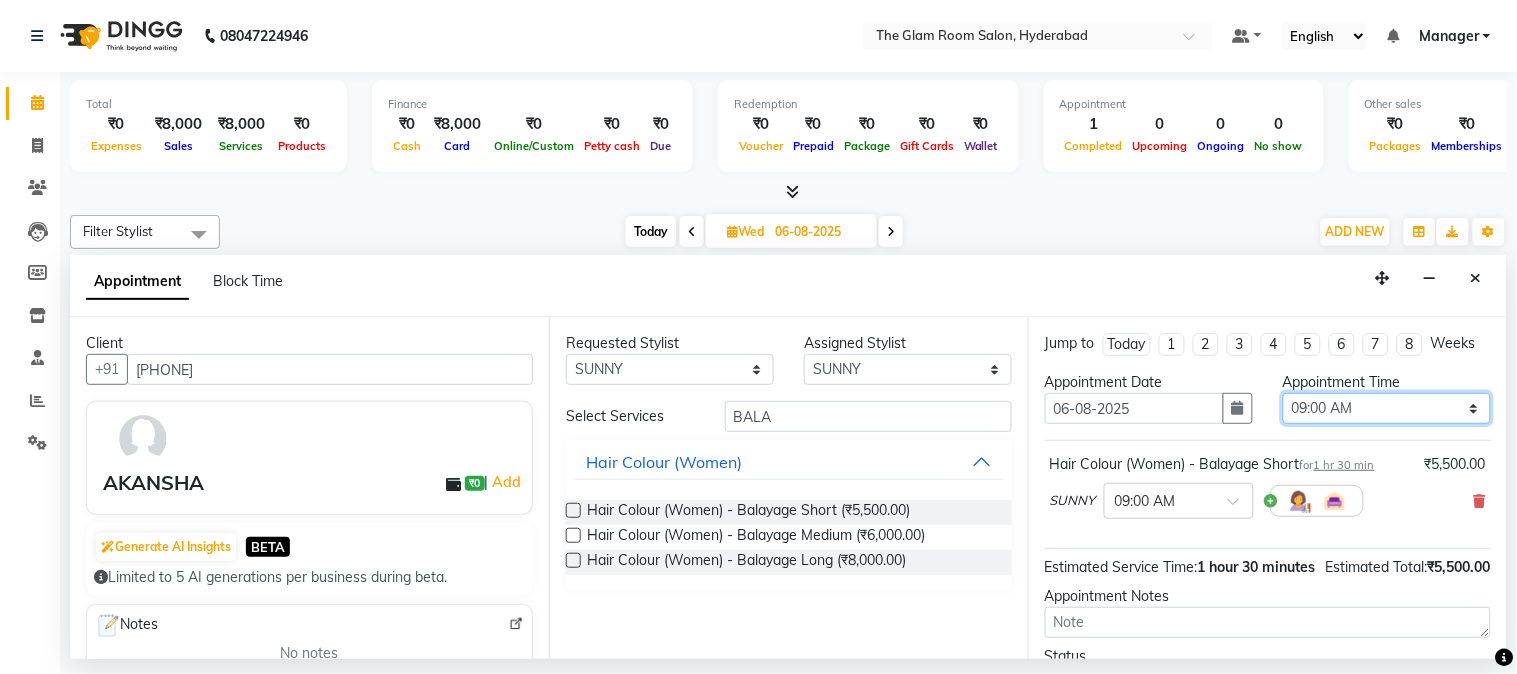 click on "Select 09:00 AM 09:15 AM 09:30 AM 09:45 AM 10:00 AM 10:15 AM 10:30 AM 10:45 AM 11:00 AM 11:15 AM 11:30 AM 11:45 AM 12:00 PM 12:15 PM 12:30 PM 12:45 PM 01:00 PM 01:15 PM 01:30 PM 01:45 PM 02:00 PM 02:15 PM 02:30 PM 02:45 PM 03:00 PM 03:15 PM 03:30 PM 03:45 PM 04:00 PM 04:15 PM 04:30 PM 04:45 PM 05:00 PM 05:15 PM 05:30 PM 05:45 PM 06:00 PM 06:15 PM 06:30 PM 06:45 PM 07:00 PM 07:15 PM 07:30 PM 07:45 PM 08:00 PM" at bounding box center [1387, 408] 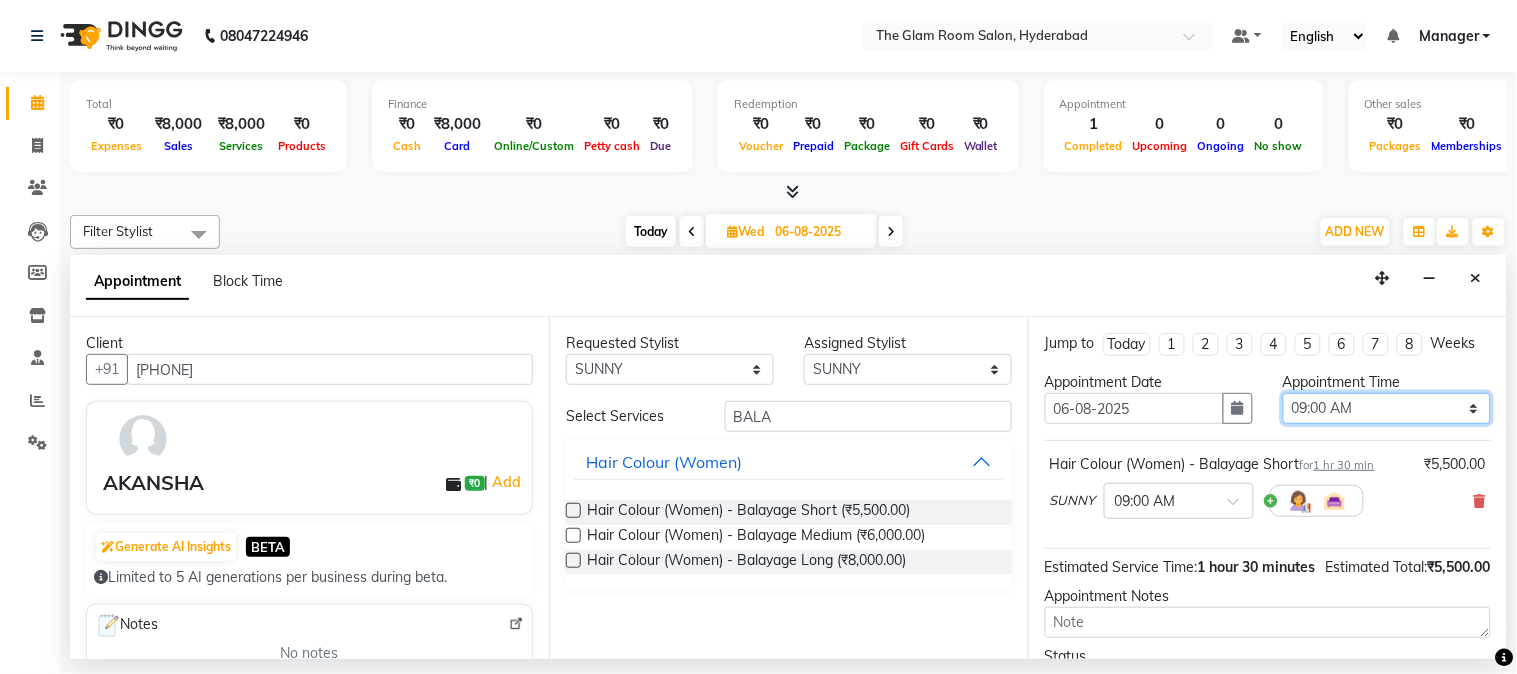 select on "900" 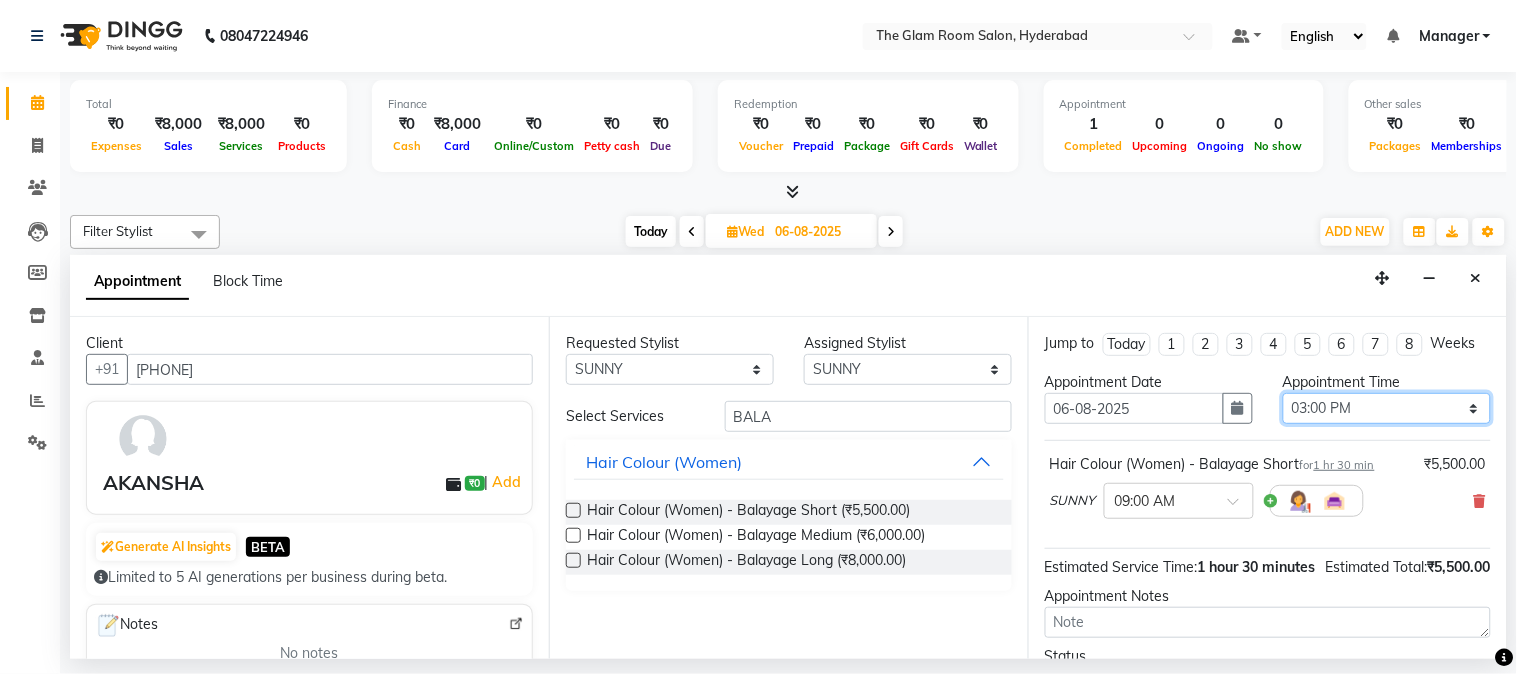 click on "Select 09:00 AM 09:15 AM 09:30 AM 09:45 AM 10:00 AM 10:15 AM 10:30 AM 10:45 AM 11:00 AM 11:15 AM 11:30 AM 11:45 AM 12:00 PM 12:15 PM 12:30 PM 12:45 PM 01:00 PM 01:15 PM 01:30 PM 01:45 PM 02:00 PM 02:15 PM 02:30 PM 02:45 PM 03:00 PM 03:15 PM 03:30 PM 03:45 PM 04:00 PM 04:15 PM 04:30 PM 04:45 PM 05:00 PM 05:15 PM 05:30 PM 05:45 PM 06:00 PM 06:15 PM 06:30 PM 06:45 PM 07:00 PM 07:15 PM 07:30 PM 07:45 PM 08:00 PM" at bounding box center (1387, 408) 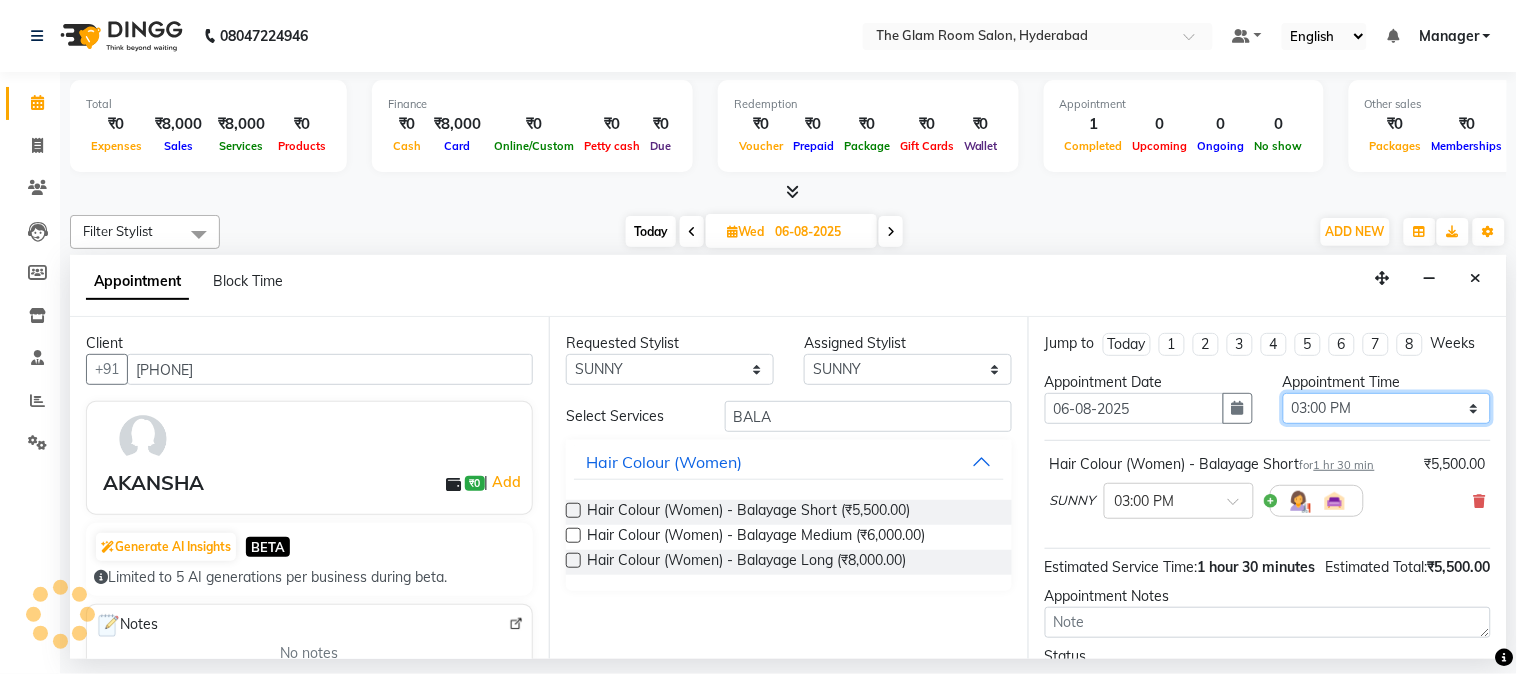 scroll, scrollTop: 204, scrollLeft: 0, axis: vertical 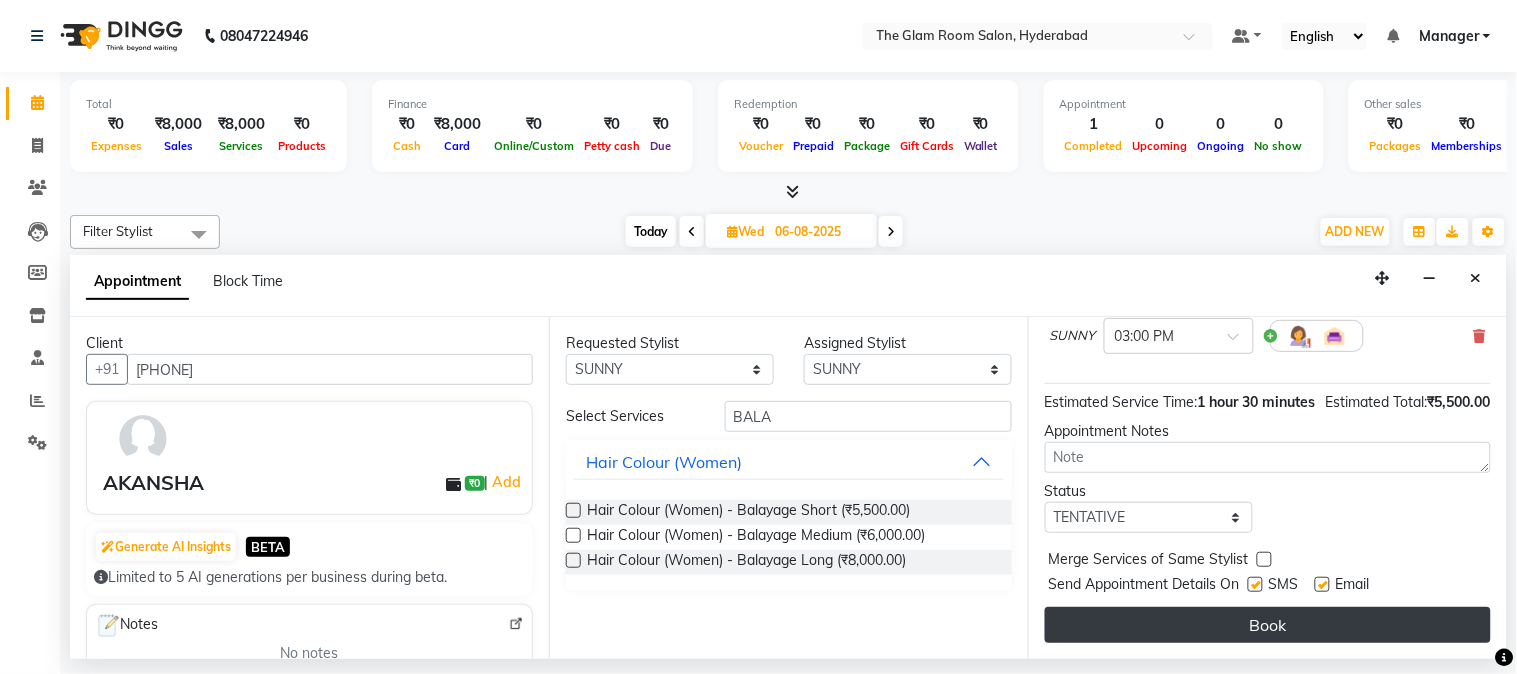 click on "Book" at bounding box center (1268, 625) 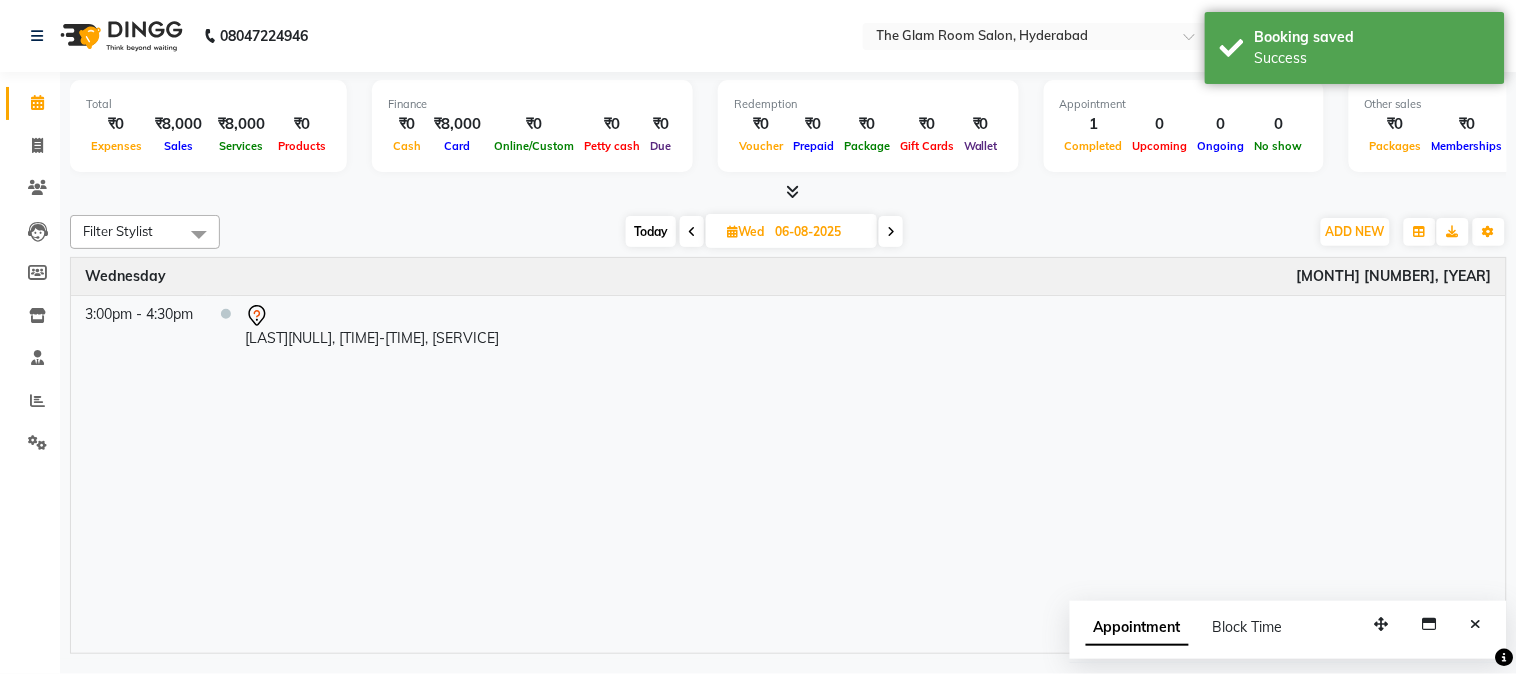 click at bounding box center [692, 232] 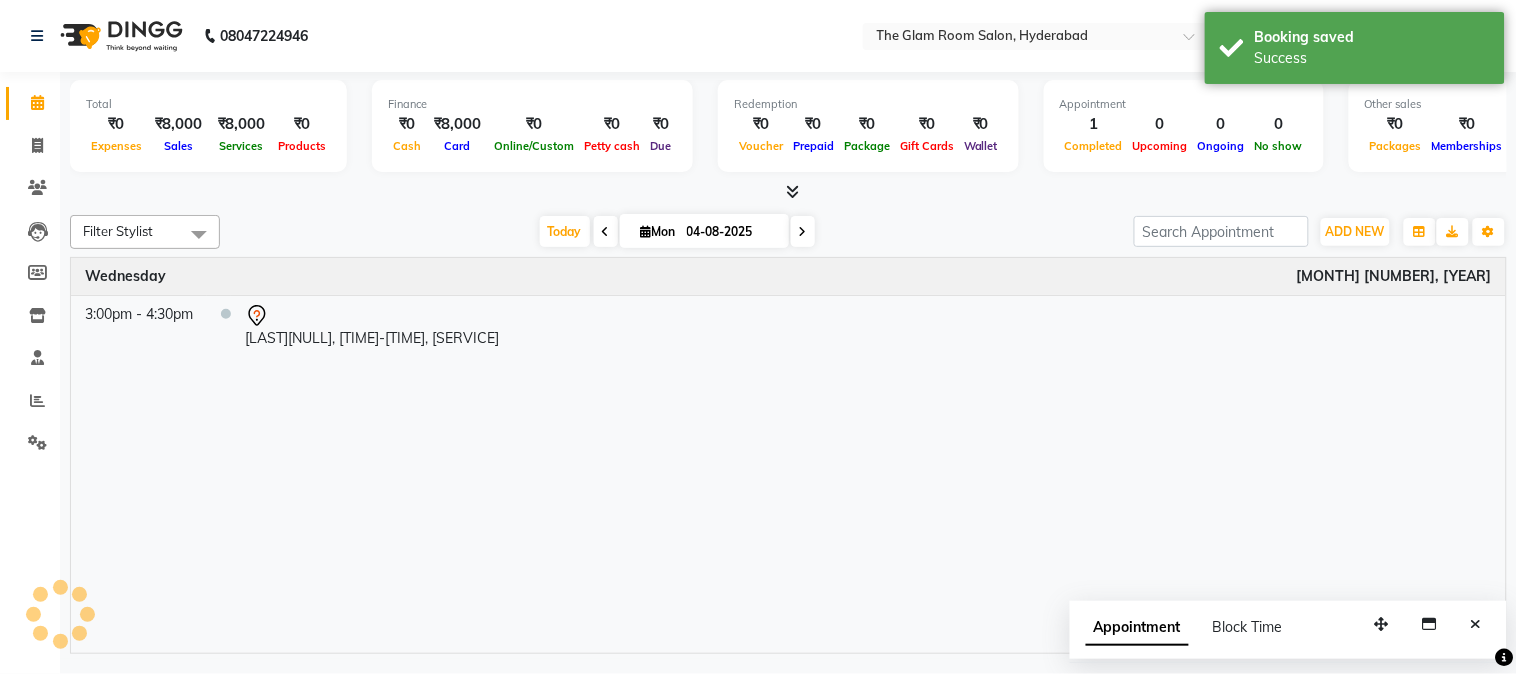 click on "04-08-2025" at bounding box center (731, 232) 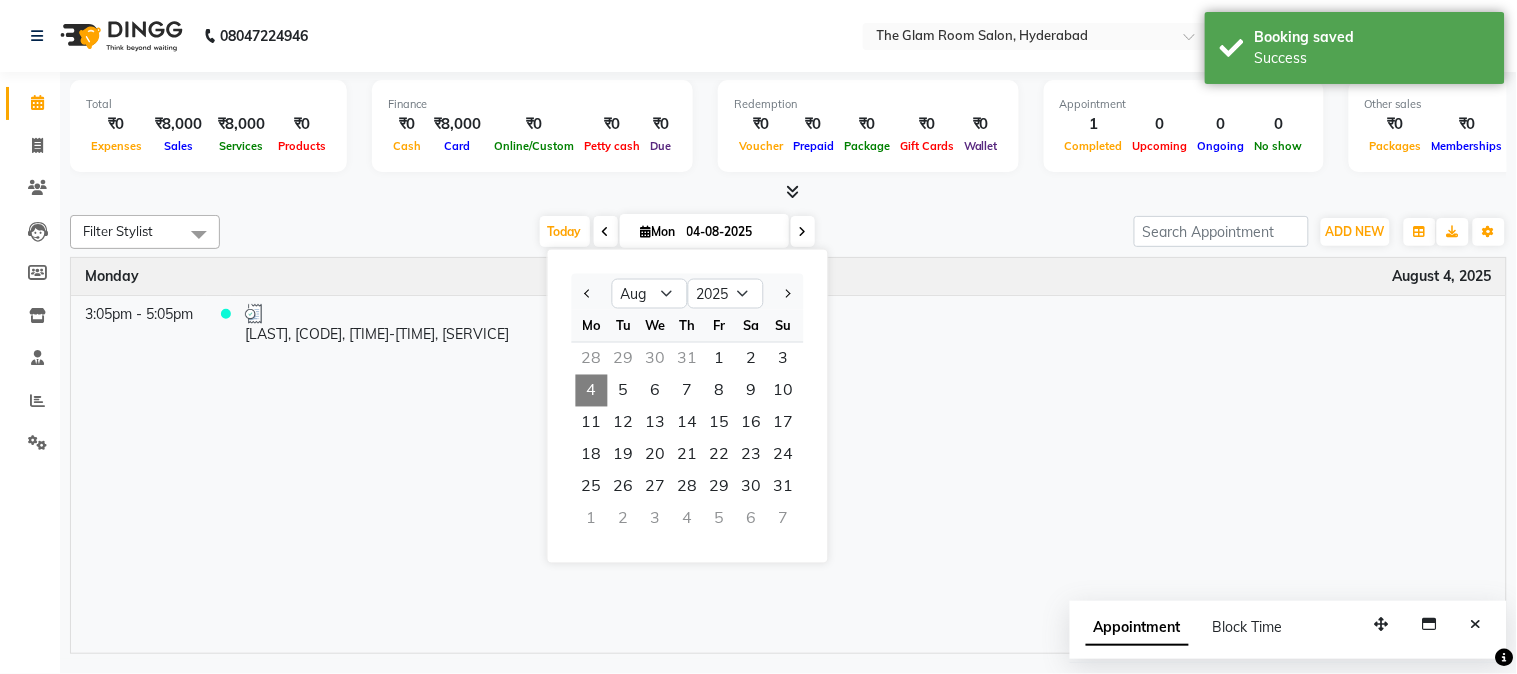 click on "Today  Mon 04-08-2025 Jan Feb Mar Apr May Jun Jul Aug Sep Oct Nov Dec 2015 2016 2017 2018 2019 2020 2021 2022 2023 2024 2025 2026 2027 2028 2029 2030 2031 2032 2033 2034 2035 Mo Tu We Th Fr Sa Su  28   29   30   31   1   2   3   4   5   6   7   8   9   10   11   12   13   14   15   16   17   18   19   20   21   22   23   24   25   26   27   28   29   30   31   1   2   3   4   5   6   7" at bounding box center [677, 232] 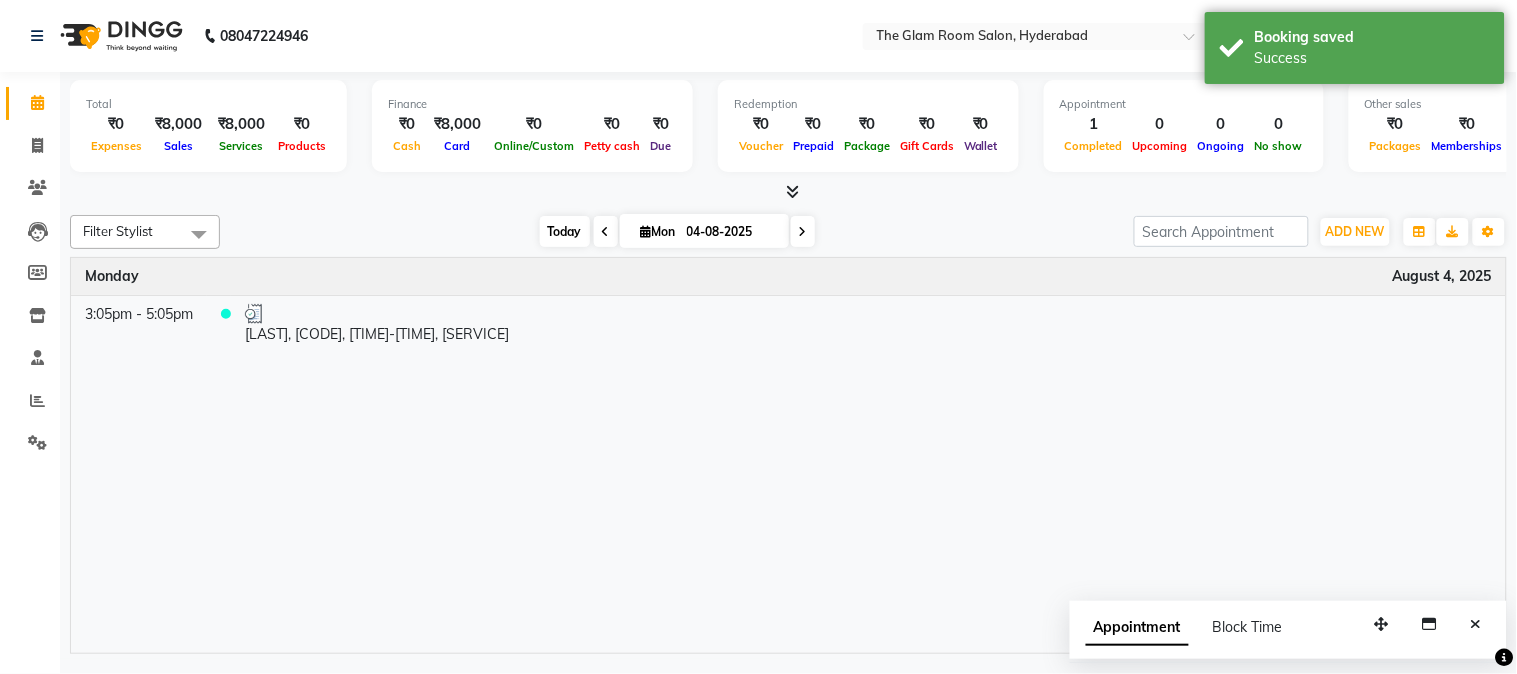 click on "Today" at bounding box center (565, 231) 